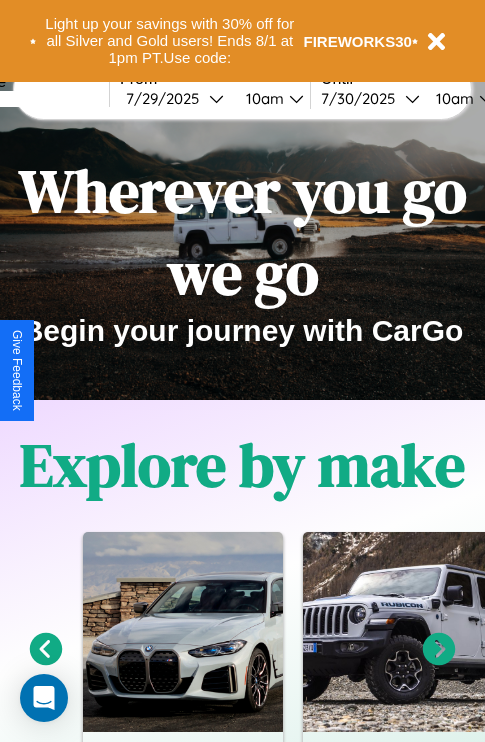 scroll, scrollTop: 1285, scrollLeft: 0, axis: vertical 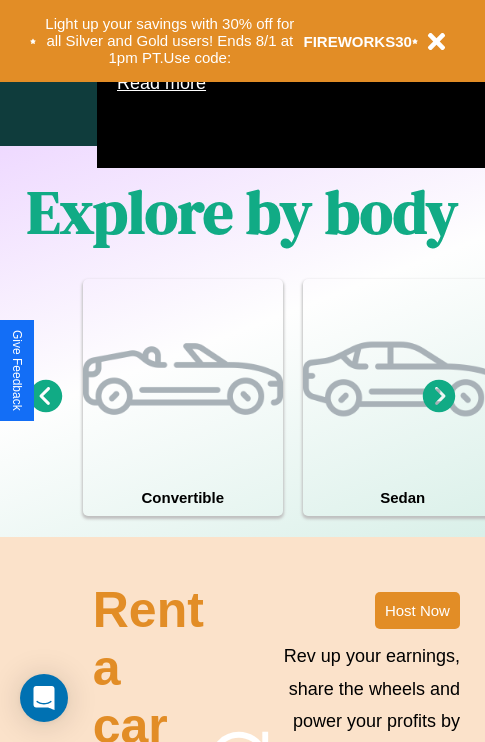 click 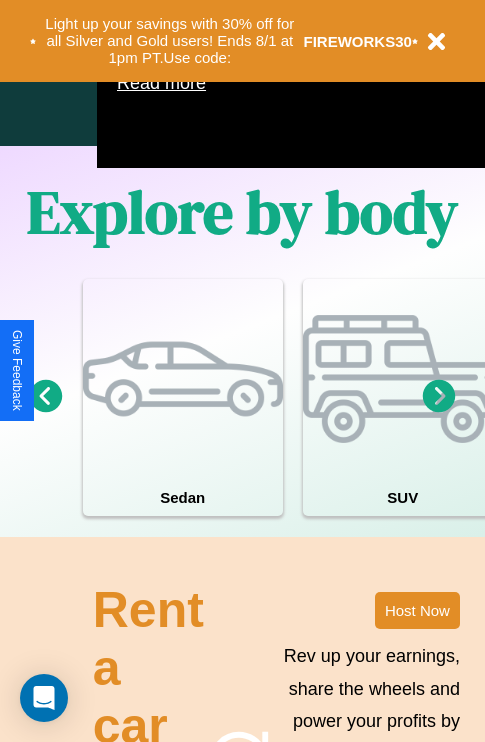 click 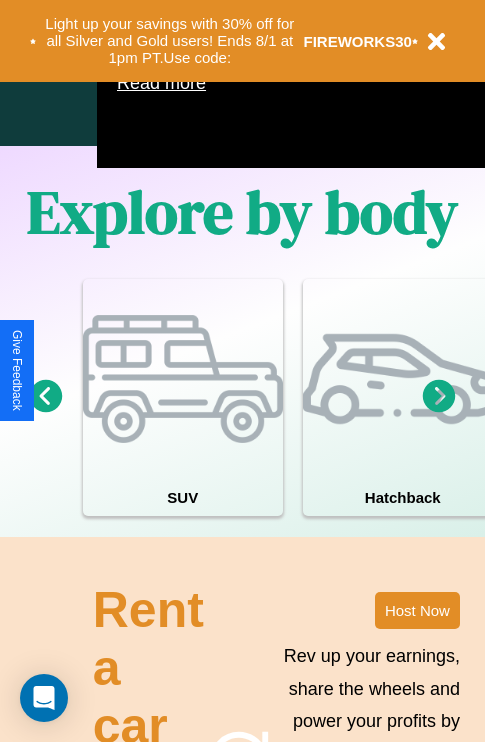 click 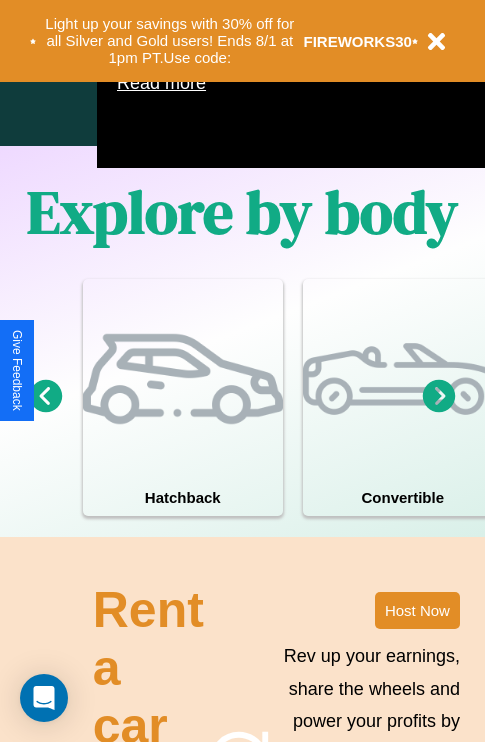 click 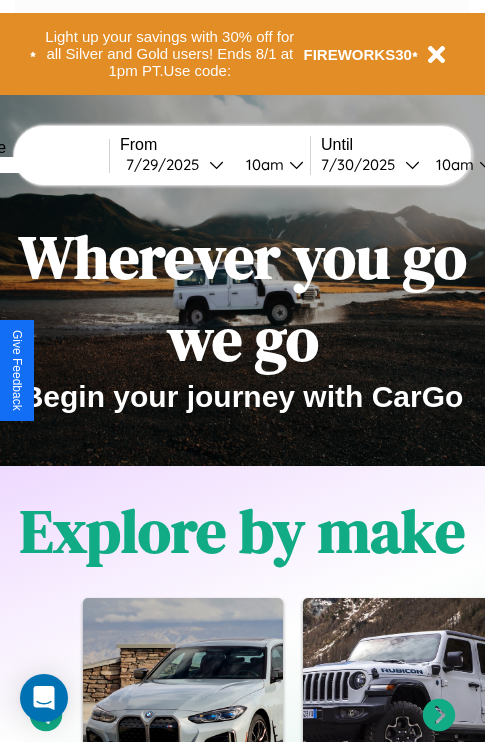 scroll, scrollTop: 0, scrollLeft: 0, axis: both 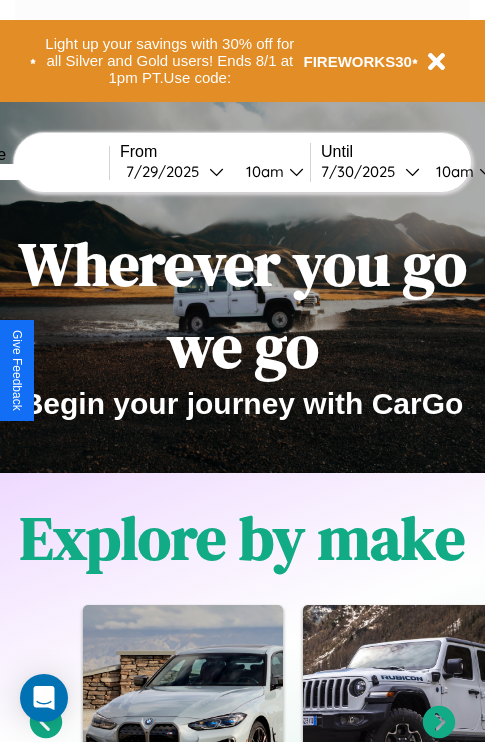 click at bounding box center [34, 172] 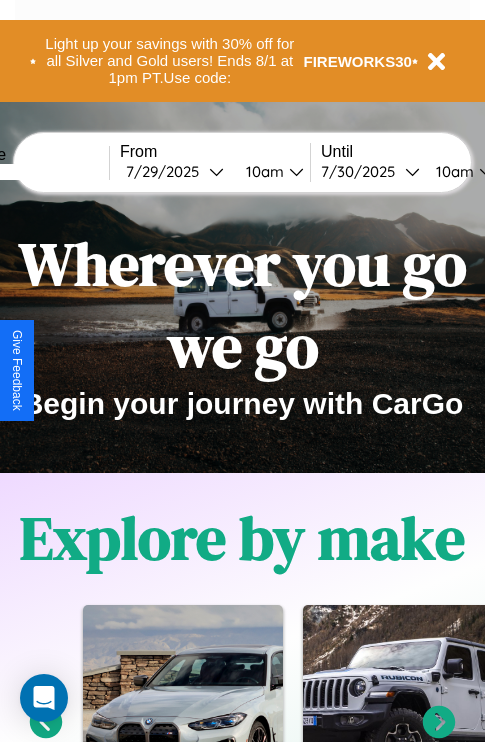 type on "*****" 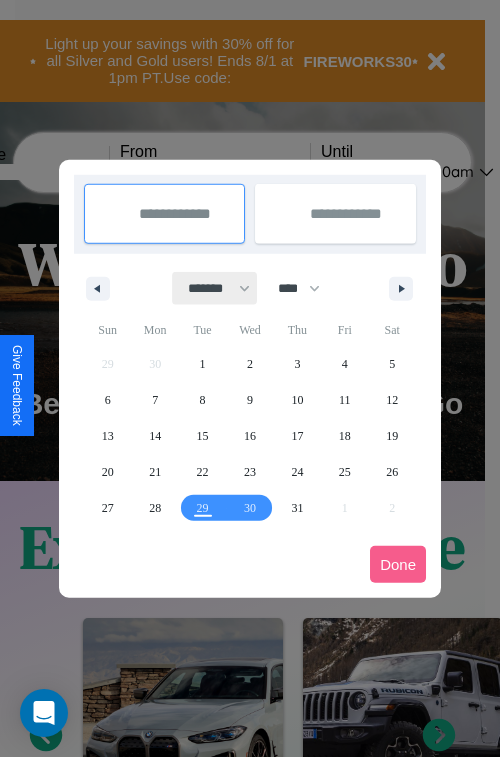 click on "******* ******** ***** ***** *** **** **** ****** ********* ******* ******** ********" at bounding box center (215, 288) 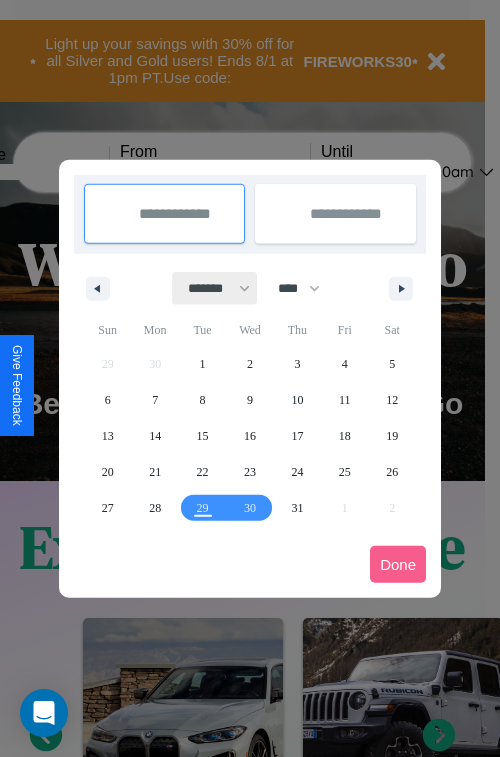 select on "*" 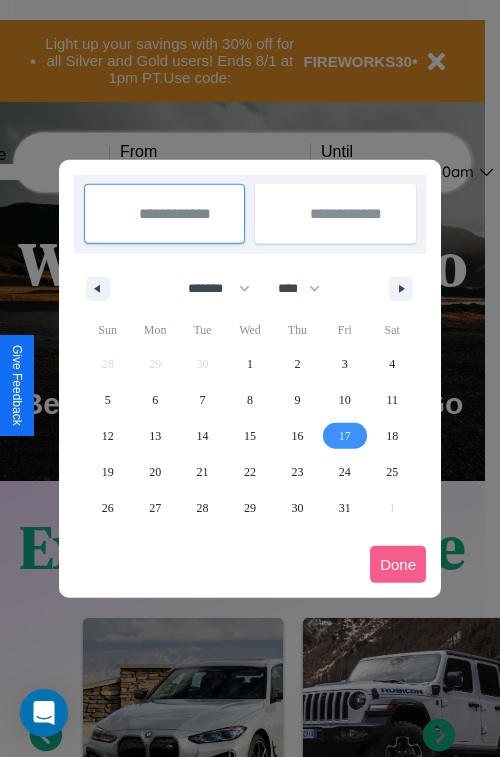 click on "17" at bounding box center [345, 436] 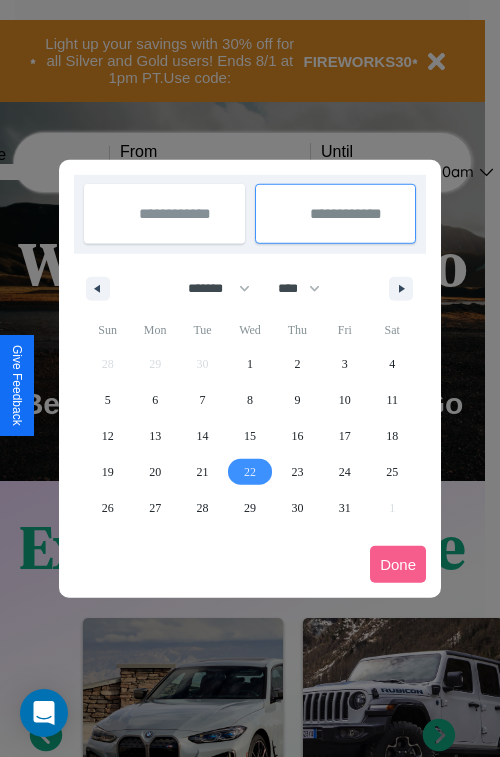 click on "22" at bounding box center (250, 472) 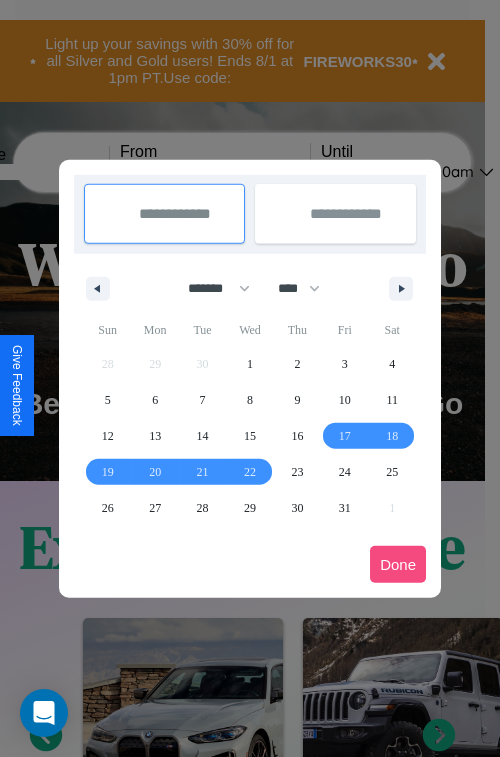 click on "Done" at bounding box center (398, 564) 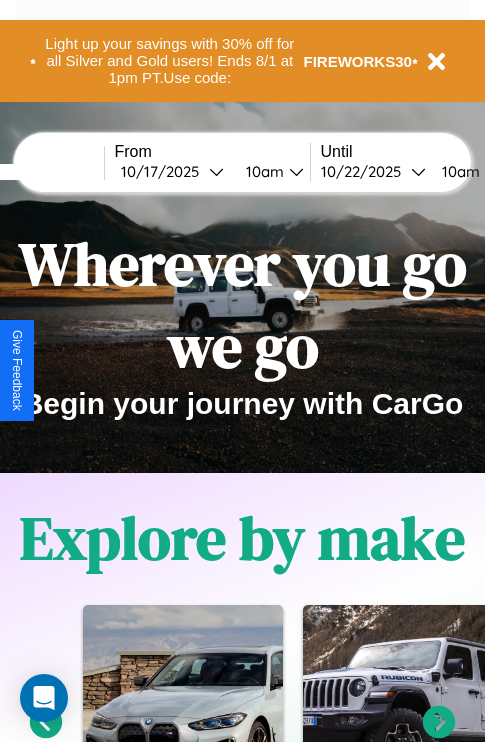 click on "10am" at bounding box center (458, 171) 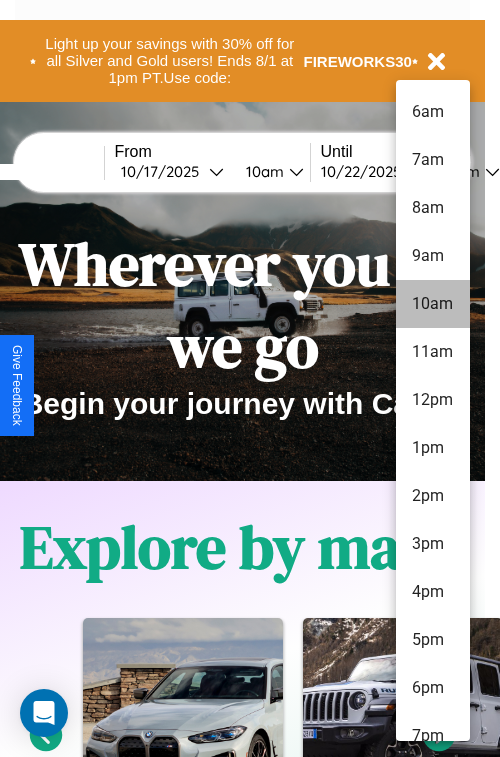 click on "10am" at bounding box center (433, 304) 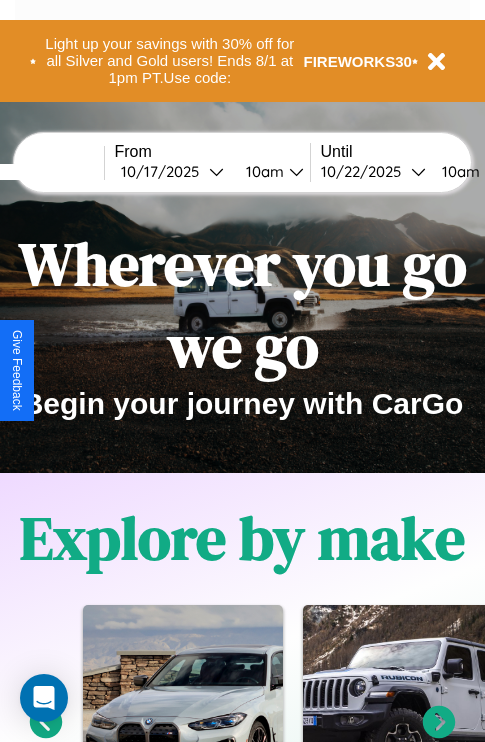 scroll, scrollTop: 0, scrollLeft: 82, axis: horizontal 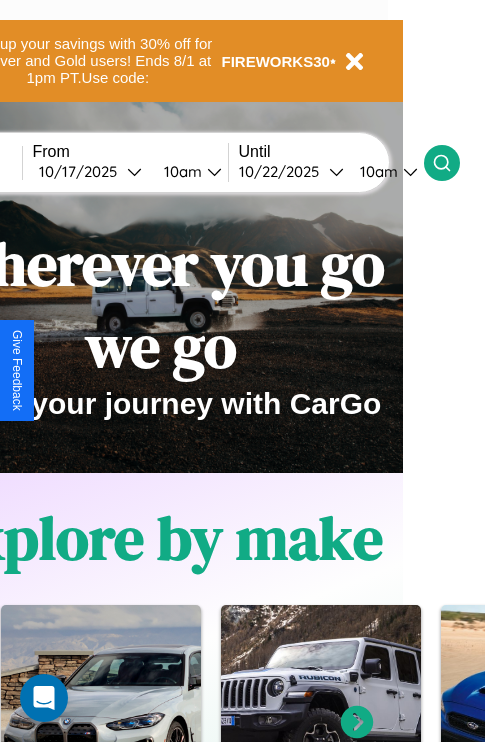 click 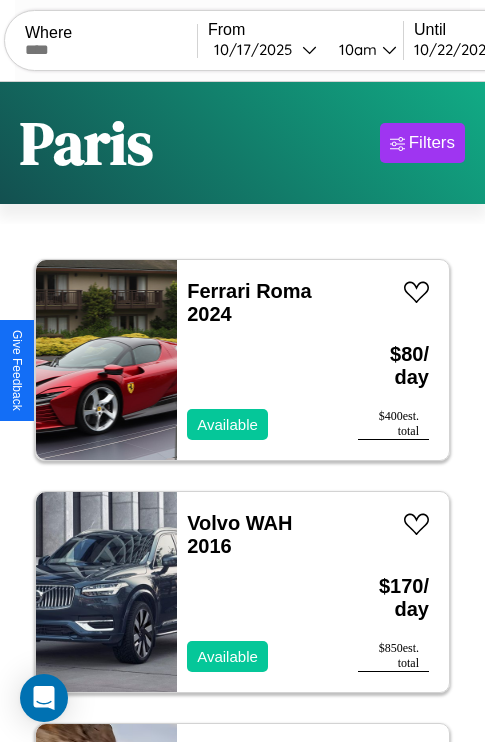 scroll, scrollTop: 66, scrollLeft: 0, axis: vertical 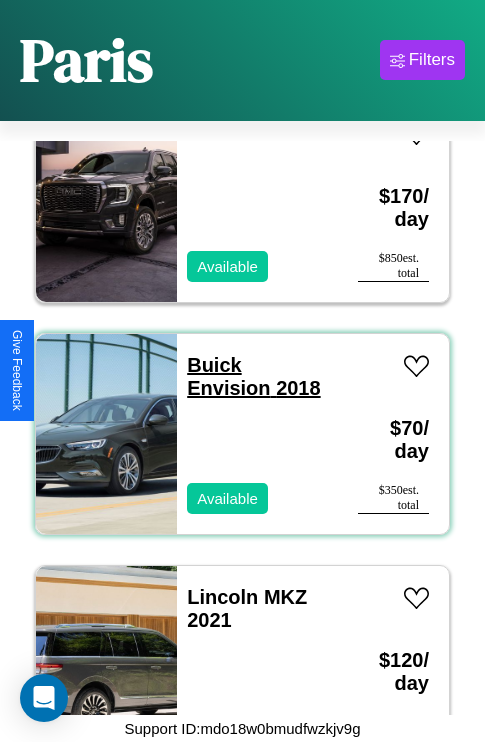 click on "Buick   Envision   2018" at bounding box center (253, 376) 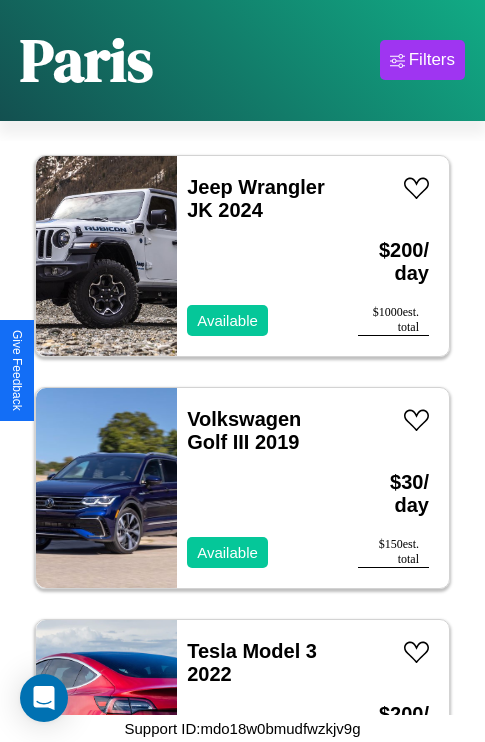 scroll, scrollTop: 4251, scrollLeft: 0, axis: vertical 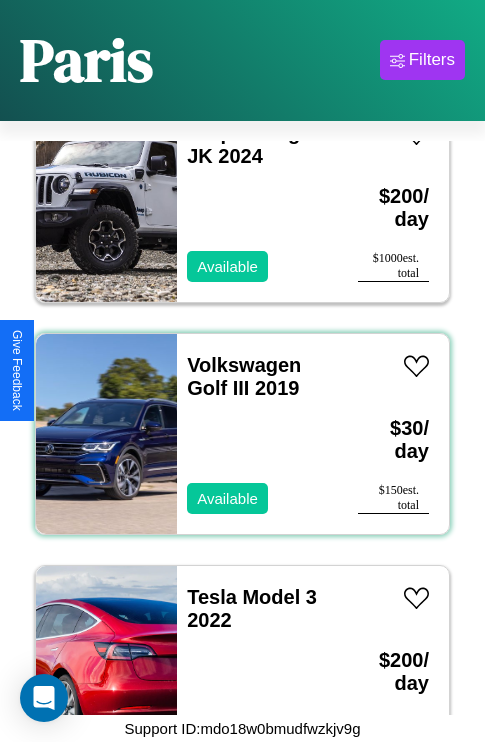 click on "Volkswagen Golf III 2019 Available" at bounding box center (257, 434) 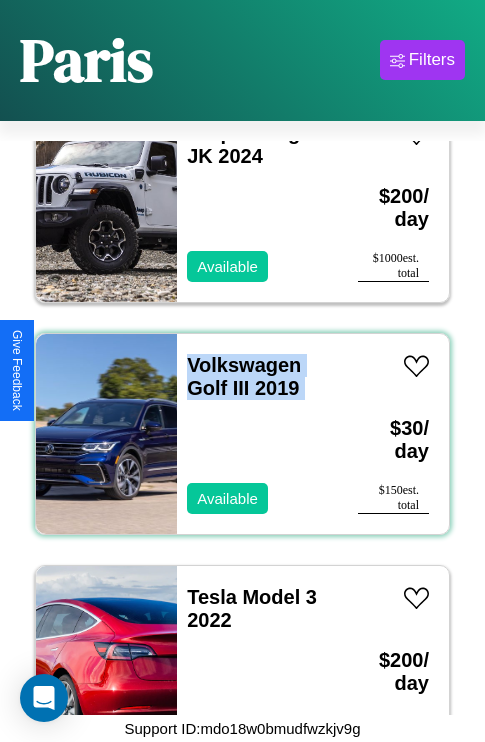 click on "Volkswagen Golf III 2019 Available" at bounding box center [257, 434] 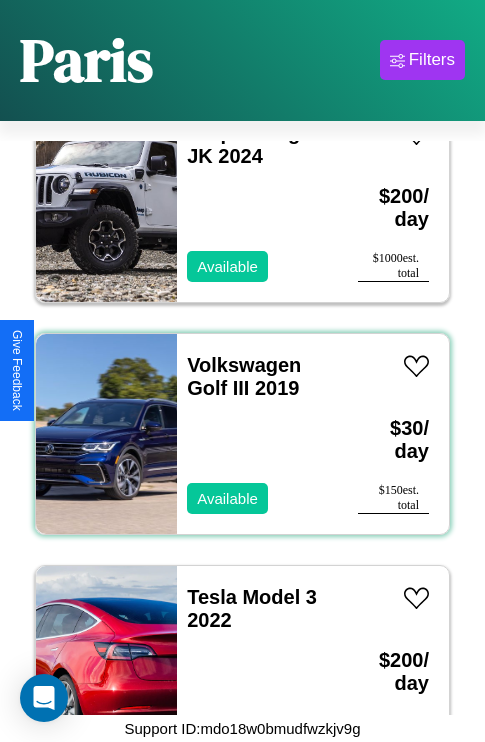 click on "Volkswagen Golf III 2019 Available" at bounding box center (257, 434) 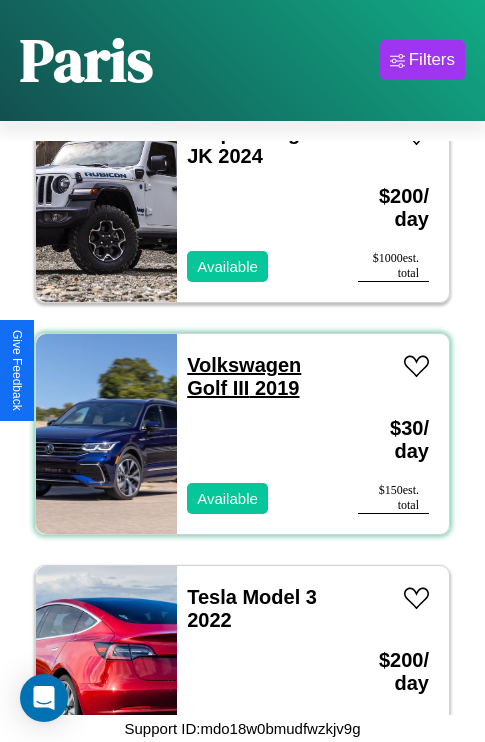 click on "Volkswagen Golf III 2019" at bounding box center (244, 376) 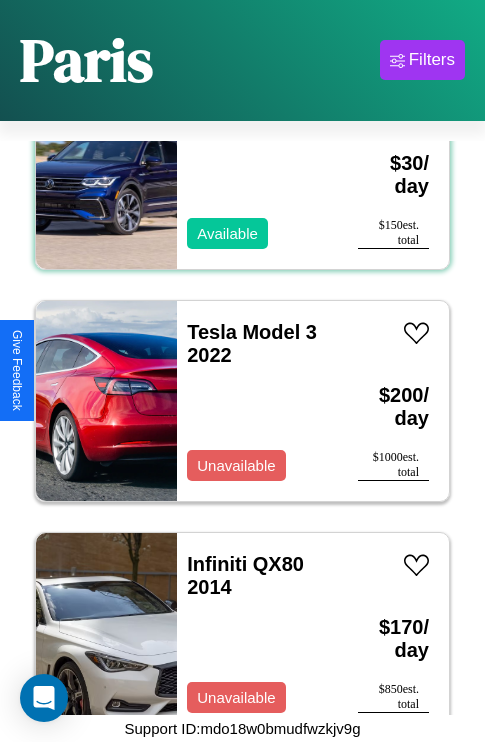 scroll, scrollTop: 4558, scrollLeft: 0, axis: vertical 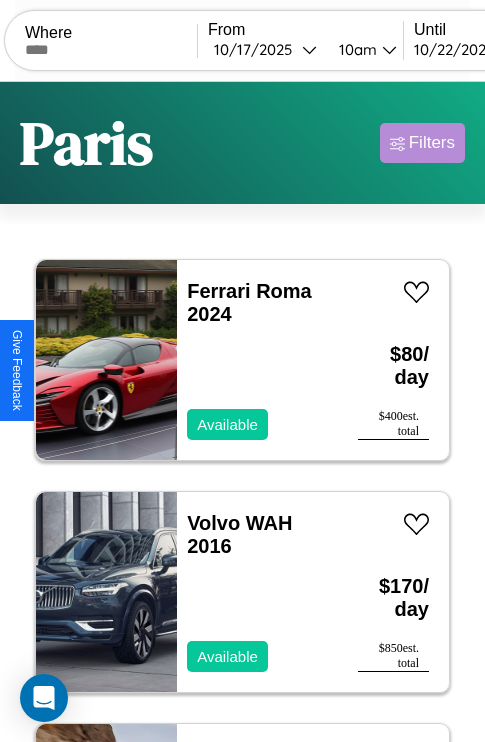 click on "Filters" at bounding box center [432, 143] 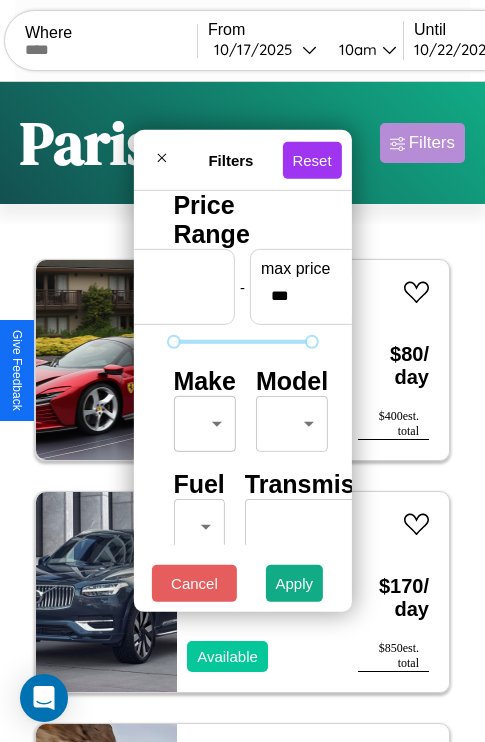 scroll, scrollTop: 162, scrollLeft: 0, axis: vertical 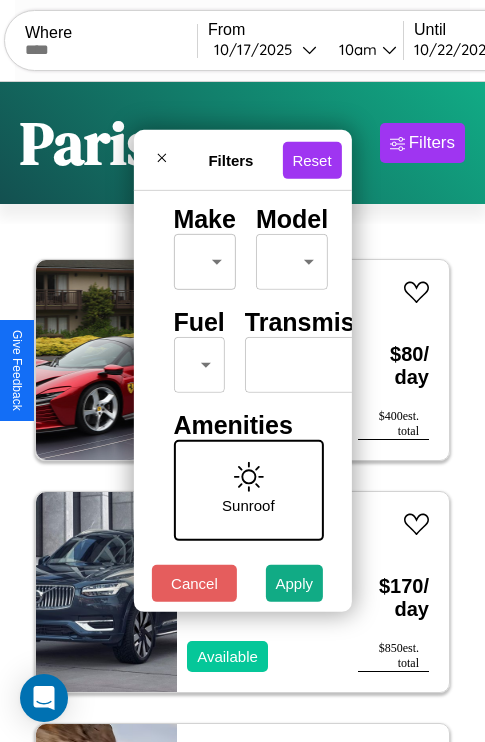 click on "CarGo Where From [DATE] [TIME] Until [DATE] [TIME] Become a Host Login Sign Up [CITY] Filters 22 cars in this area These cars can be picked up in this city. Ferrari Roma 2024 Available $ 80 / day $ 400 est. total Volvo WAH 2016 Available $ 170 / day $ 850 est. total Mercedes C-Class 2014 Available $ 70 / day $ 350 est. total Ford LN600 2021 Available $ 90 / day $ 450 est. total Ford F-Super Duty 2016 Available $ 180 / day $ 900 est. total GMC C4 2014 Available $ 170 / day $ 850 est. total Buick Envision 2018 Available $ 70 / day $ 350 est. total Lincoln MKZ 2021 Available $ 120 / day $ 600 est. total Ferrari 355 GTS 2014 Available $ 190 / day $ 950 est. total GMC WHL 2016 Available $ 70 / day $ 350 est. total Kia Rio 2014 Unavailable $ 40 / day $ 200 est. total Bentley Roll Royce Silver Seraph 2017 Available $ 80 / day $ 400 est. total Volkswagen Routan 2014 Available $ 100 / day $ 500 est. total Audi A3 2019 $ 90 $" at bounding box center [242, 412] 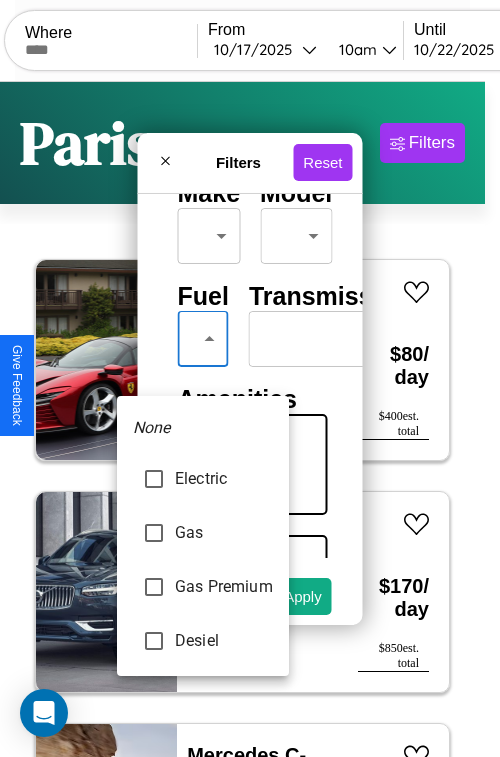 type on "***" 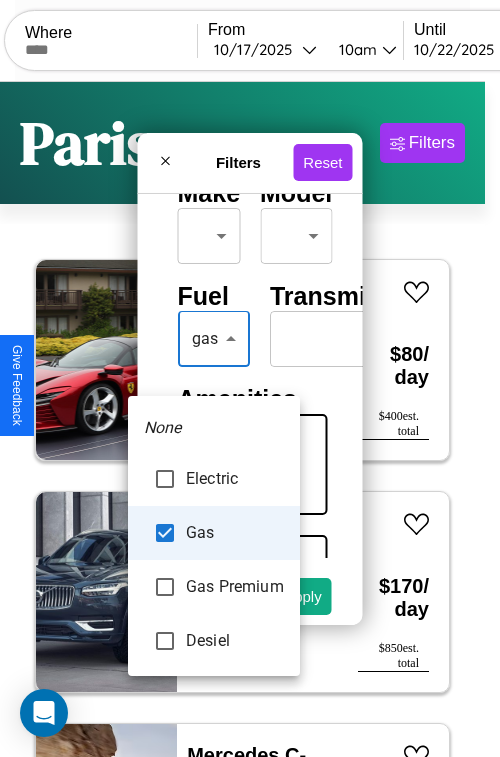 click at bounding box center [250, 378] 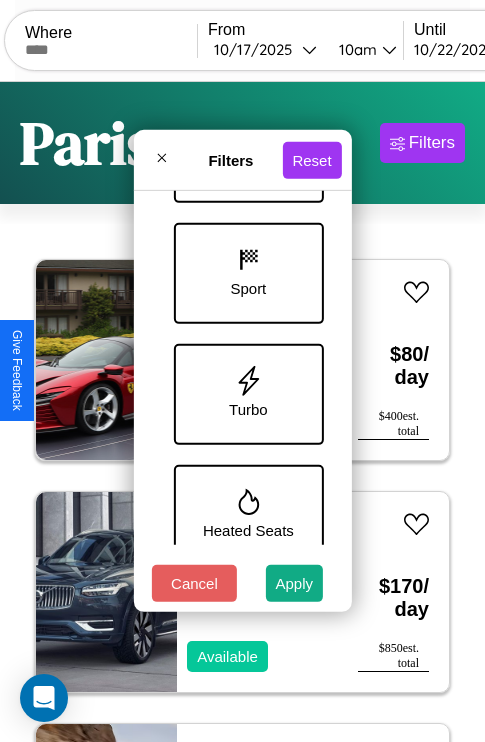 scroll, scrollTop: 1374, scrollLeft: 0, axis: vertical 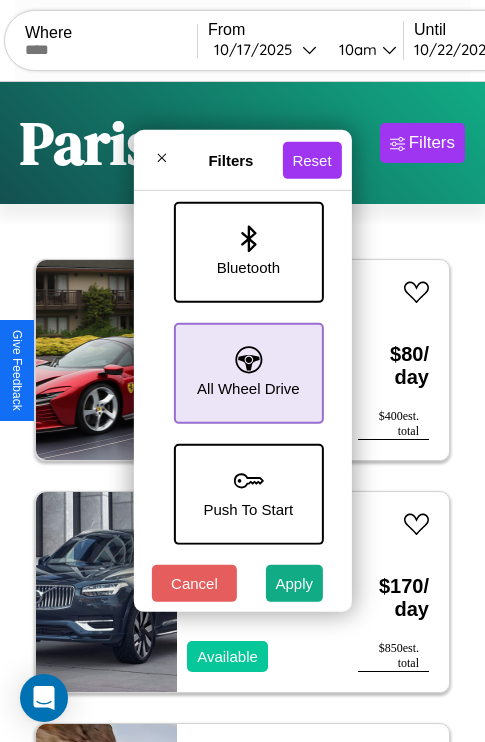 click 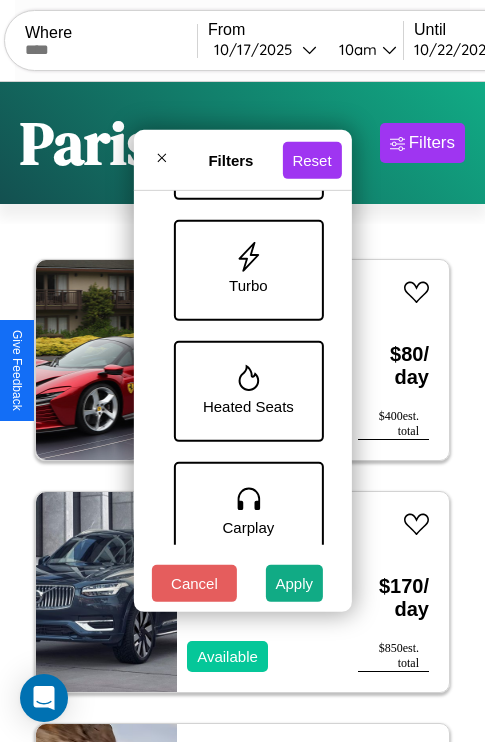 scroll, scrollTop: 651, scrollLeft: 0, axis: vertical 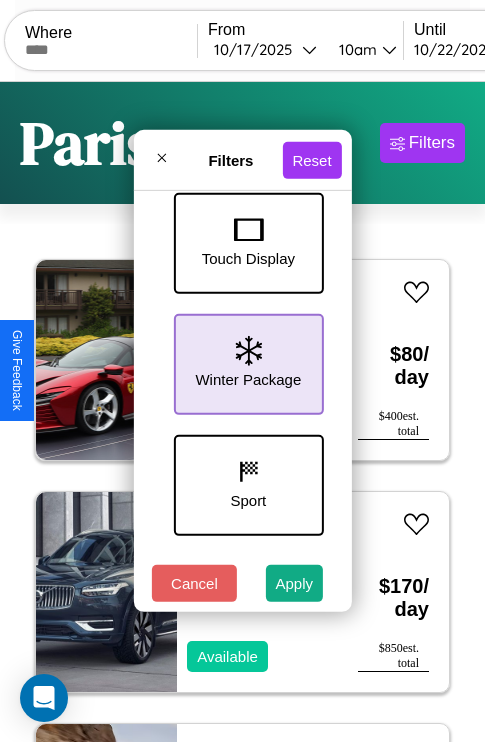 click 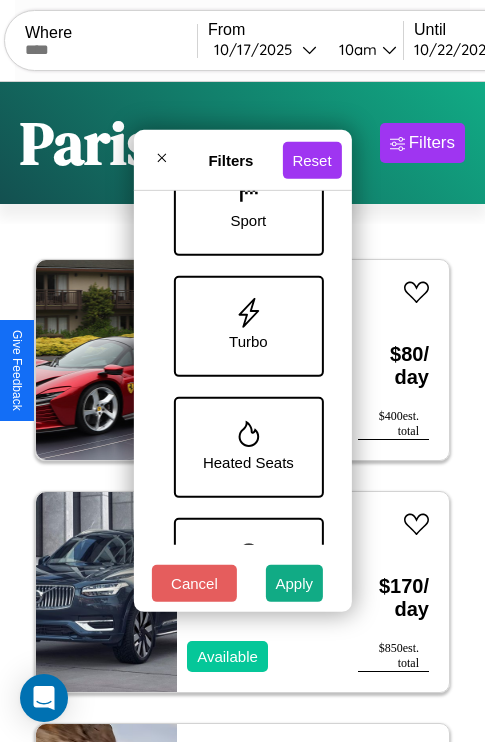 scroll, scrollTop: 1135, scrollLeft: 0, axis: vertical 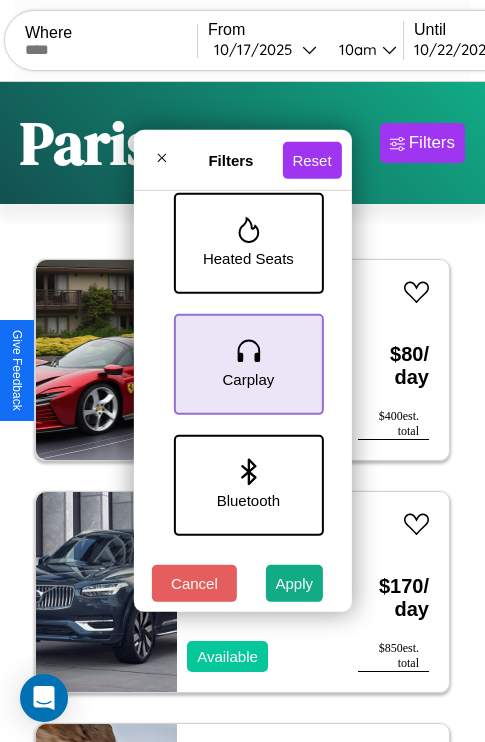 click 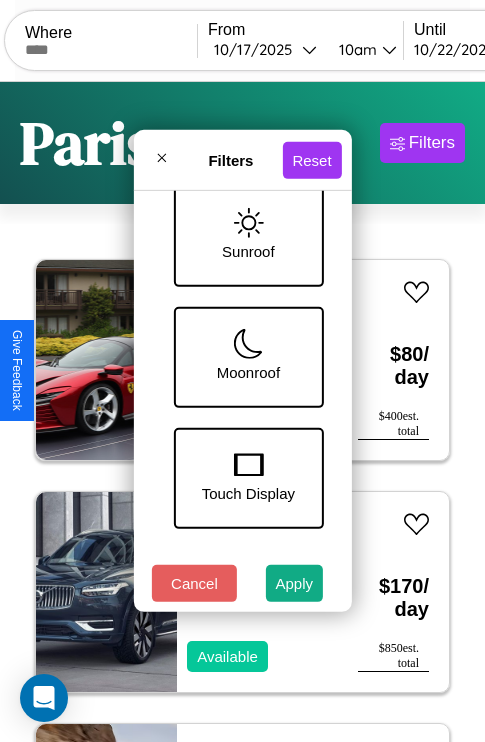 scroll, scrollTop: 409, scrollLeft: 0, axis: vertical 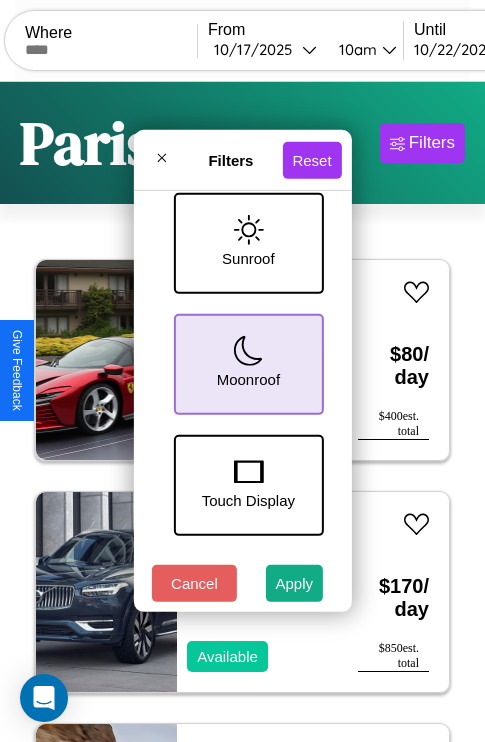 click 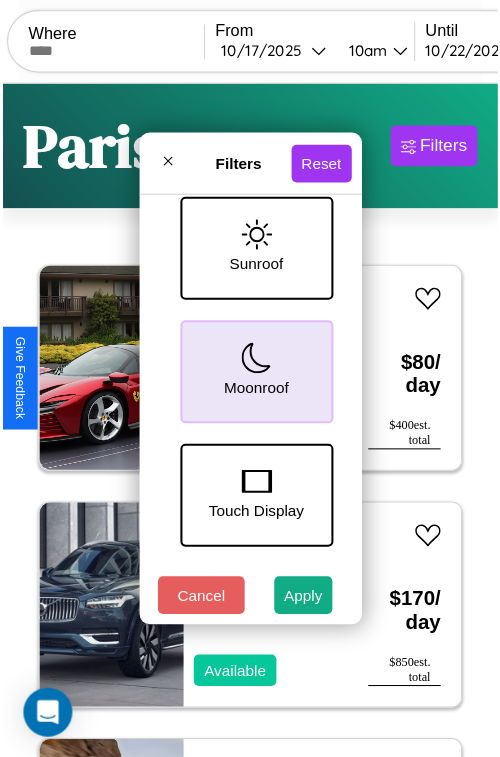 scroll, scrollTop: 59, scrollLeft: 0, axis: vertical 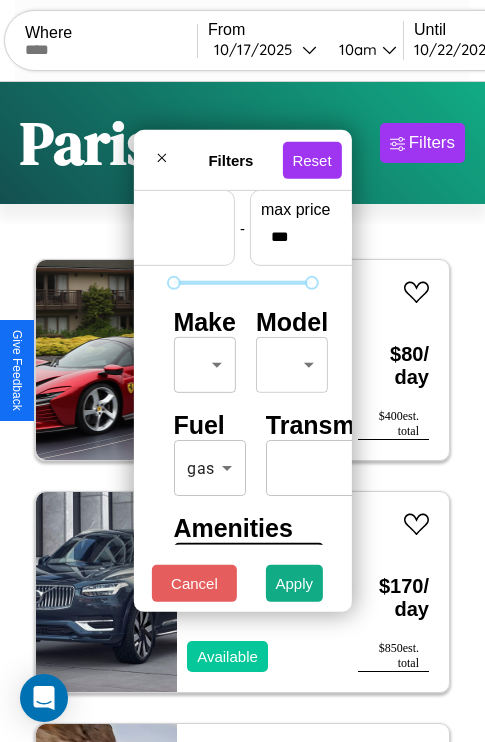 click on "CarGo Where From [DATE] [TIME] Until [DATE] [TIME] Become a Host Login Sign Up [CITY] Filters 22 cars in this area These cars can be picked up in this city. Ferrari Roma 2024 Available $ 80 / day $ 400 est. total Volvo WAH 2016 Available $ 170 / day $ 850 est. total Mercedes C-Class 2014 Available $ 70 / day $ 350 est. total Ford LN600 2021 Available $ 90 / day $ 450 est. total Ford F-Super Duty 2016 Available $ 180 / day $ 900 est. total GMC C4 2014 Available $ 170 / day $ 850 est. total Buick Envision 2018 Available $ 70 / day $ 350 est. total Lincoln MKZ 2021 Available $ 120 / day $ 600 est. total Ferrari 355 GTS 2014 Available $ 190 / day $ 950 est. total GMC WHL 2016 Available $ 70 / day $ 350 est. total Kia Rio 2014 Unavailable $ 40 / day $ 200 est. total Bentley Roll Royce Silver Seraph 2017 Available $ 80 / day $ 400 est. total Volkswagen Routan 2014 Available $ 100 / day $ 500 est. total Audi A3 2019 $ 90 $" at bounding box center [242, 412] 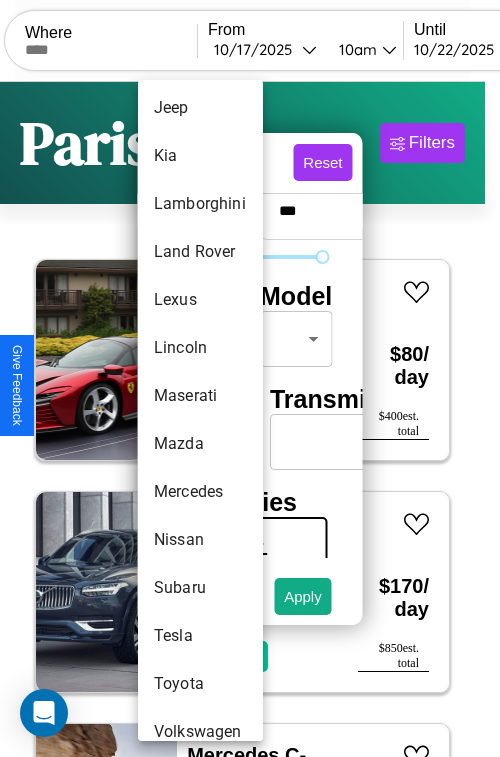 scroll, scrollTop: 1083, scrollLeft: 0, axis: vertical 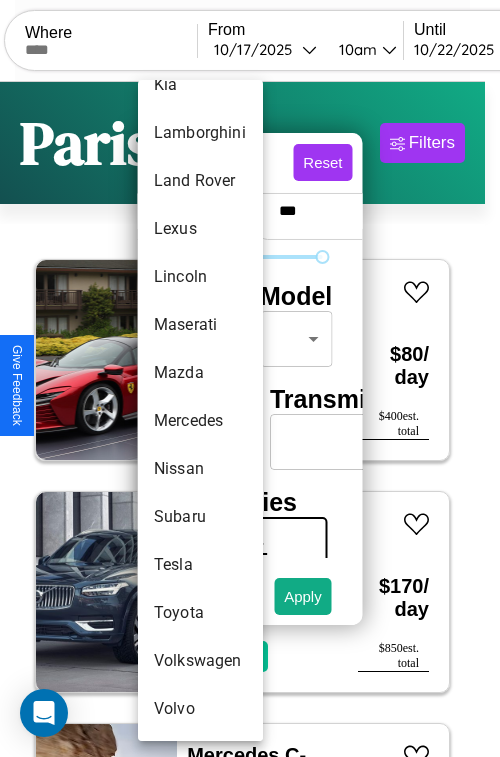 click on "Tesla" at bounding box center (200, 565) 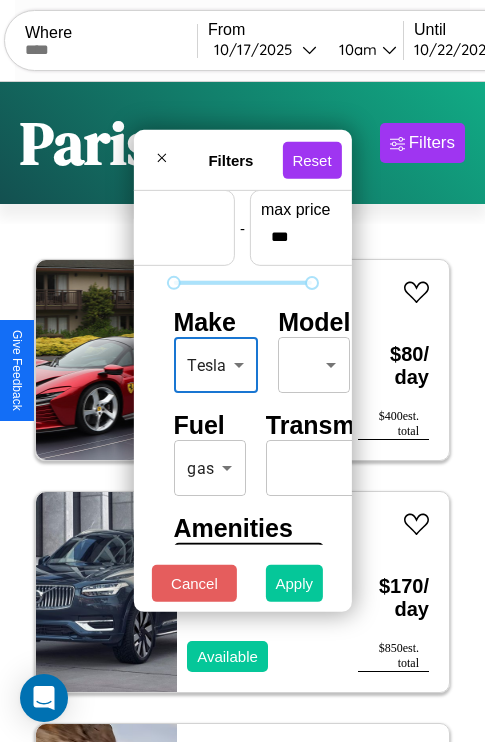 click on "Apply" at bounding box center [295, 583] 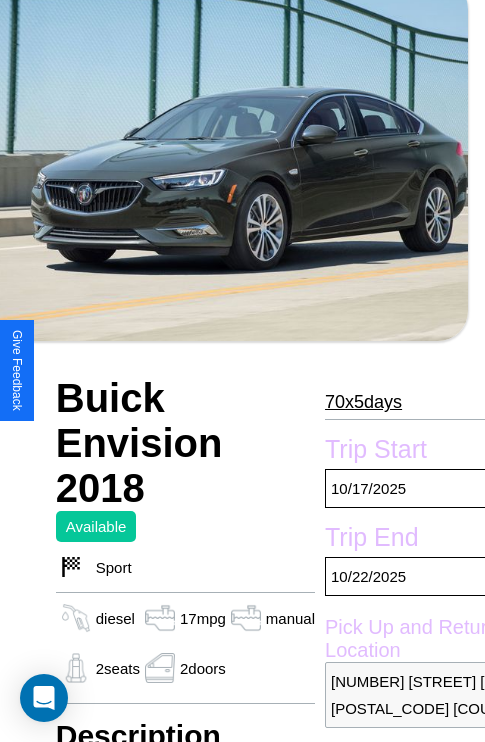 scroll, scrollTop: 426, scrollLeft: 72, axis: both 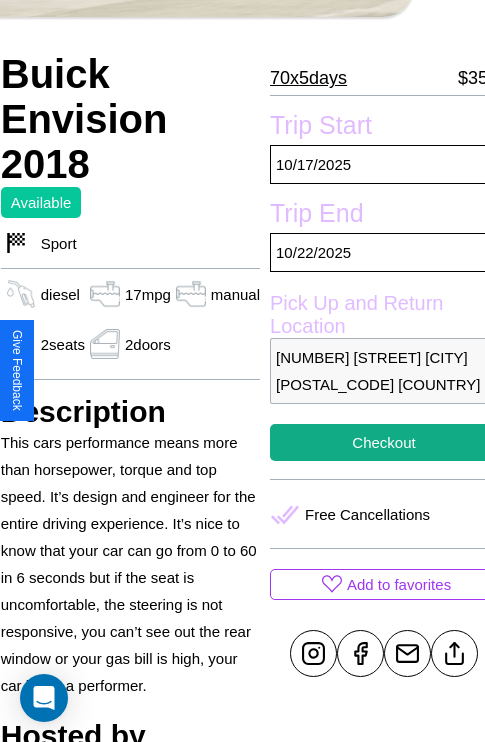 click on "[NUMBER] [STREET]  [CITY]  [POSTAL_CODE] [COUNTRY]" at bounding box center (384, 371) 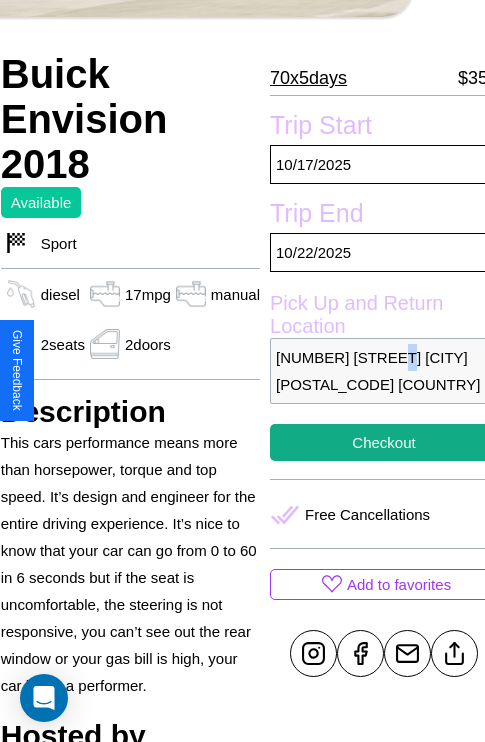 click on "[NUMBER] [STREET]  [CITY]  [POSTAL_CODE] [COUNTRY]" at bounding box center (384, 371) 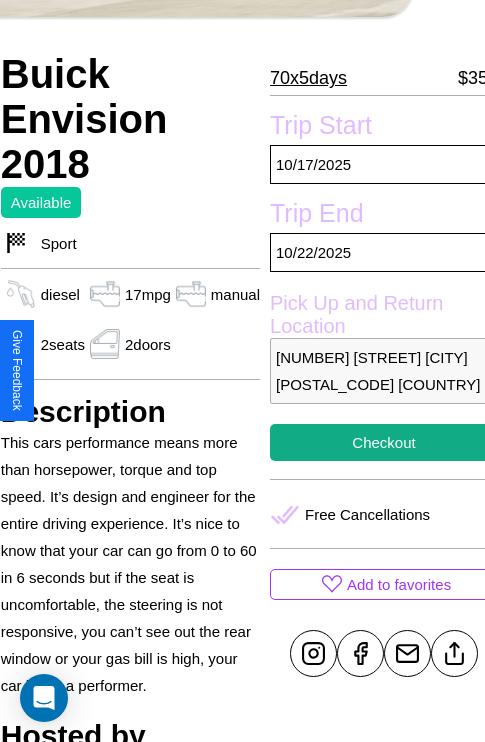 click on "[NUMBER] [STREET]  [CITY]  [POSTAL_CODE] [COUNTRY]" at bounding box center [384, 371] 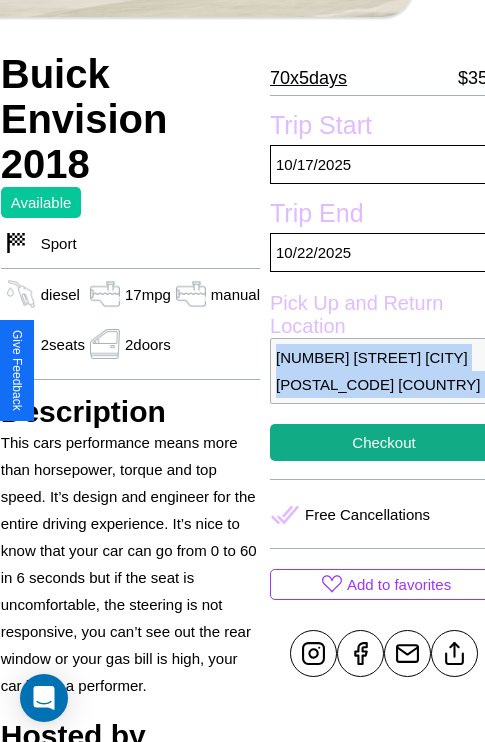 click on "7192 Oak Street  Paris  30348 France" at bounding box center [384, 371] 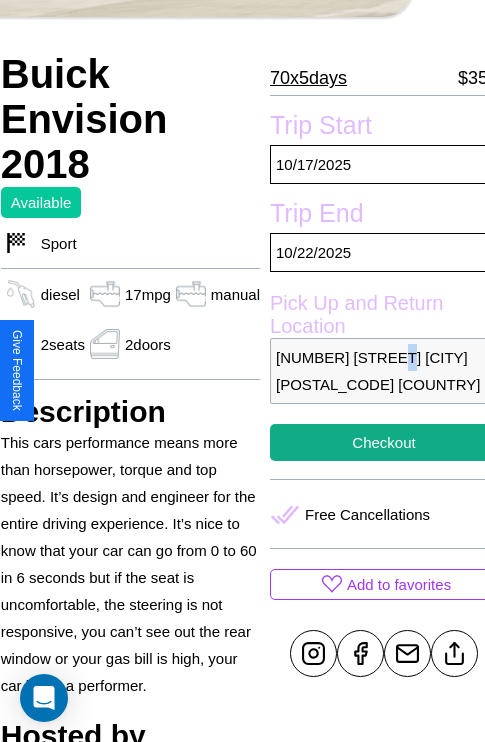 click on "7192 Oak Street  Paris  30348 France" at bounding box center (384, 371) 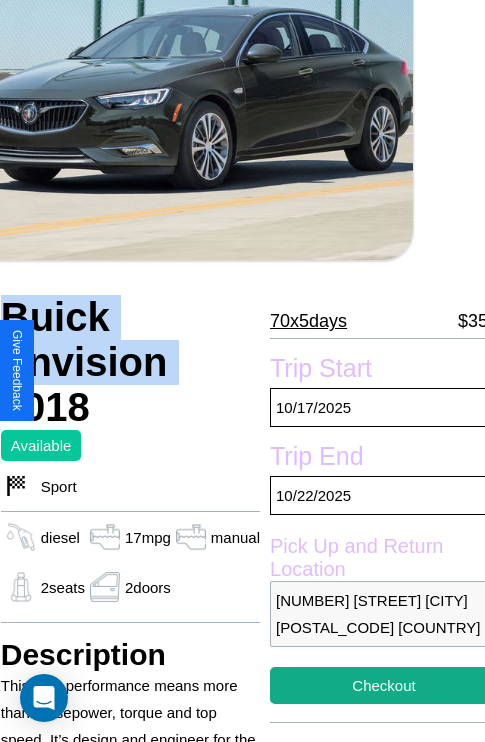 scroll, scrollTop: 497, scrollLeft: 72, axis: both 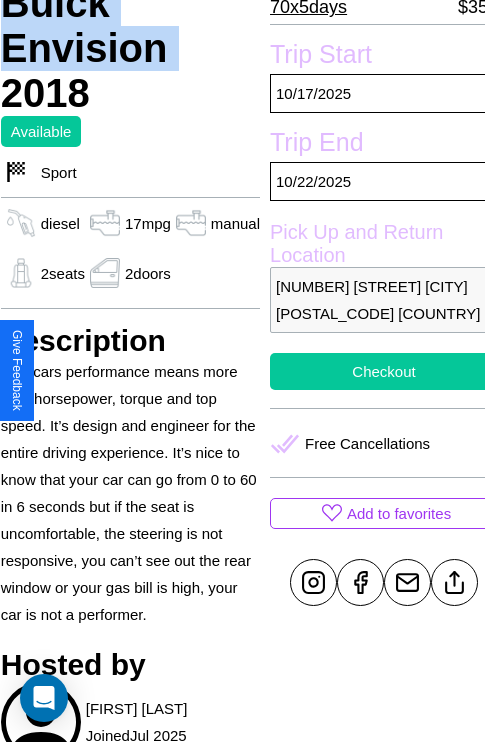 click on "Checkout" at bounding box center (384, 371) 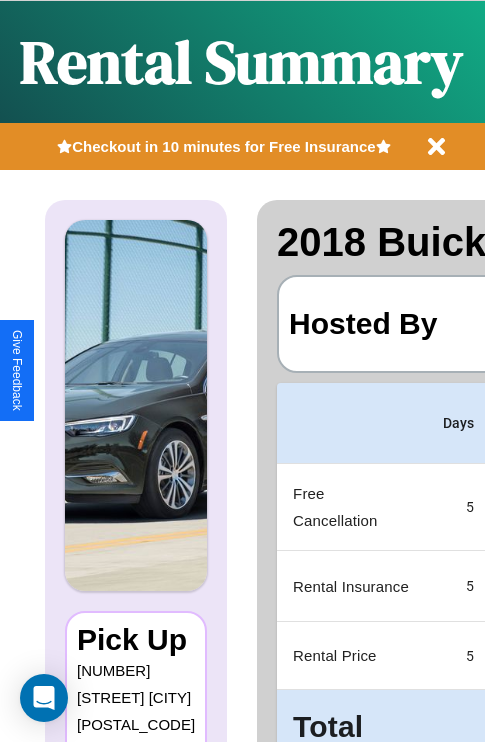 scroll, scrollTop: 0, scrollLeft: 383, axis: horizontal 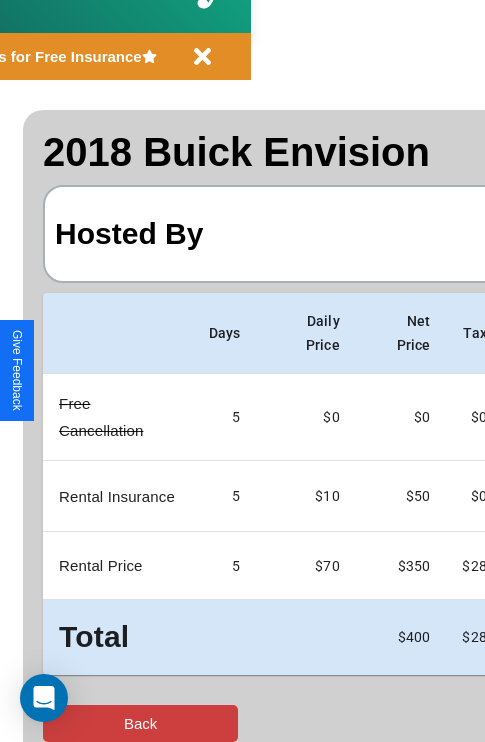 click on "Back" at bounding box center (140, 723) 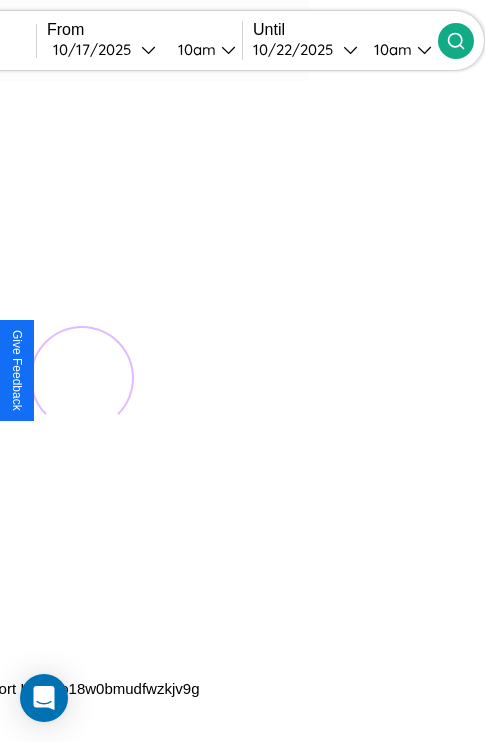 scroll, scrollTop: 0, scrollLeft: 0, axis: both 